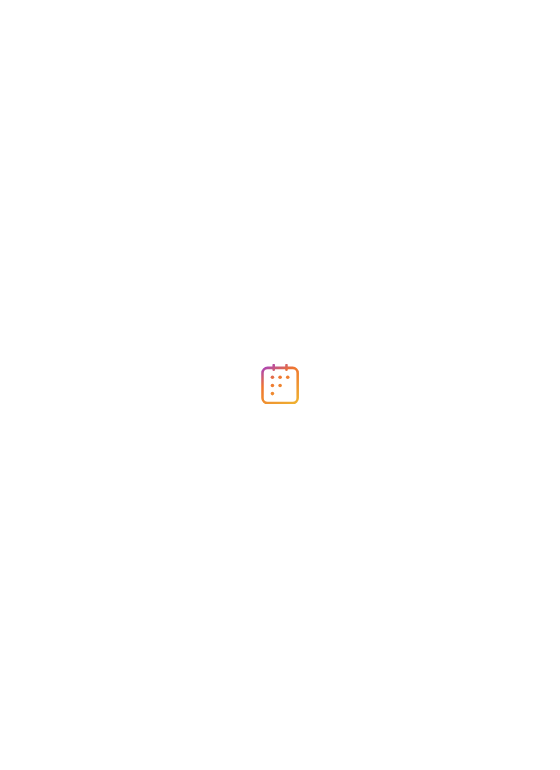 scroll, scrollTop: 0, scrollLeft: 0, axis: both 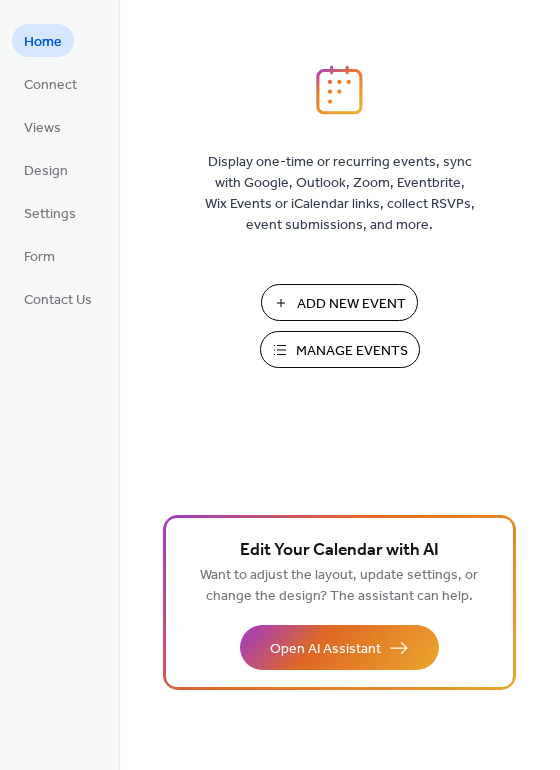 click on "Manage Events" at bounding box center [352, 351] 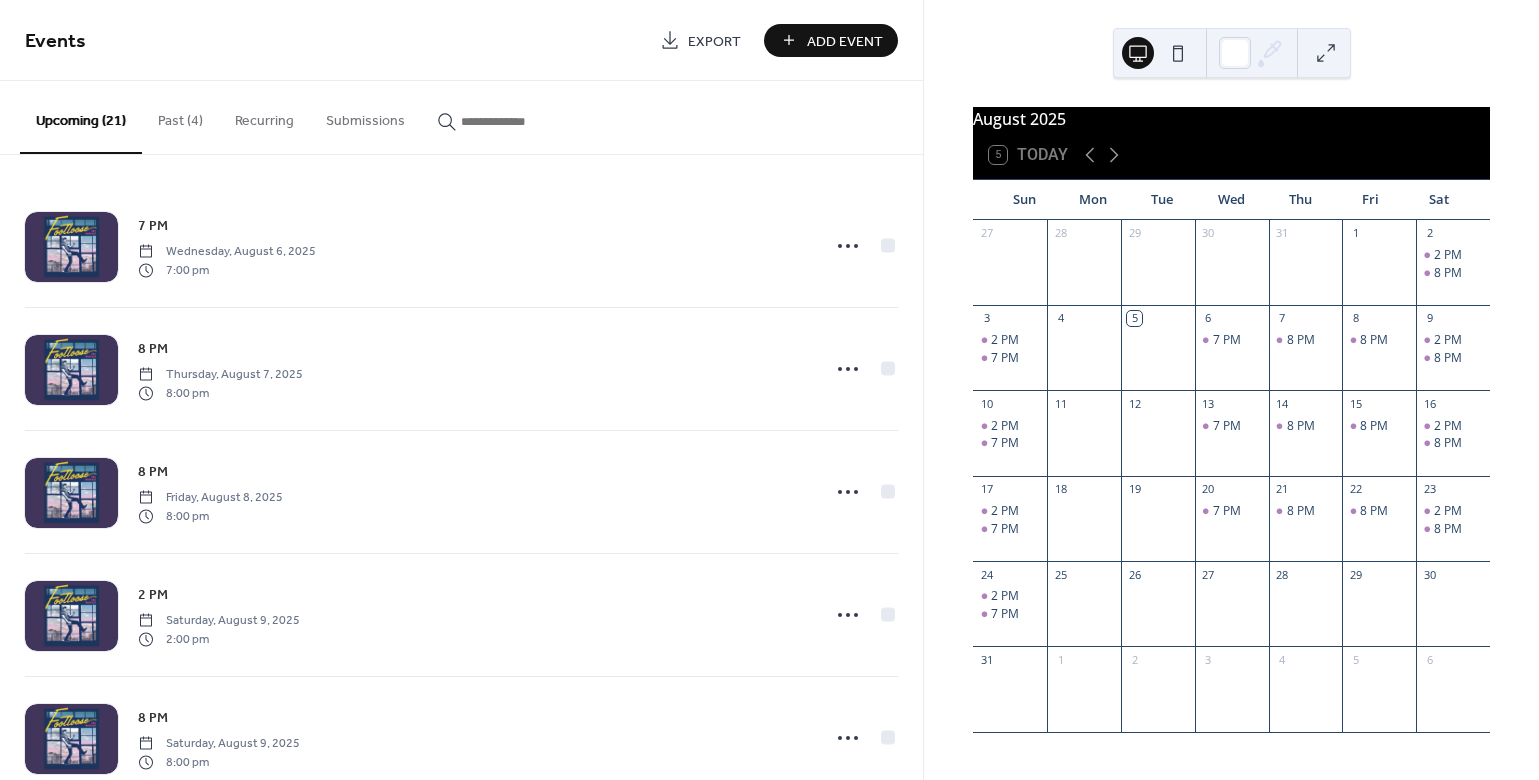 scroll, scrollTop: 0, scrollLeft: 0, axis: both 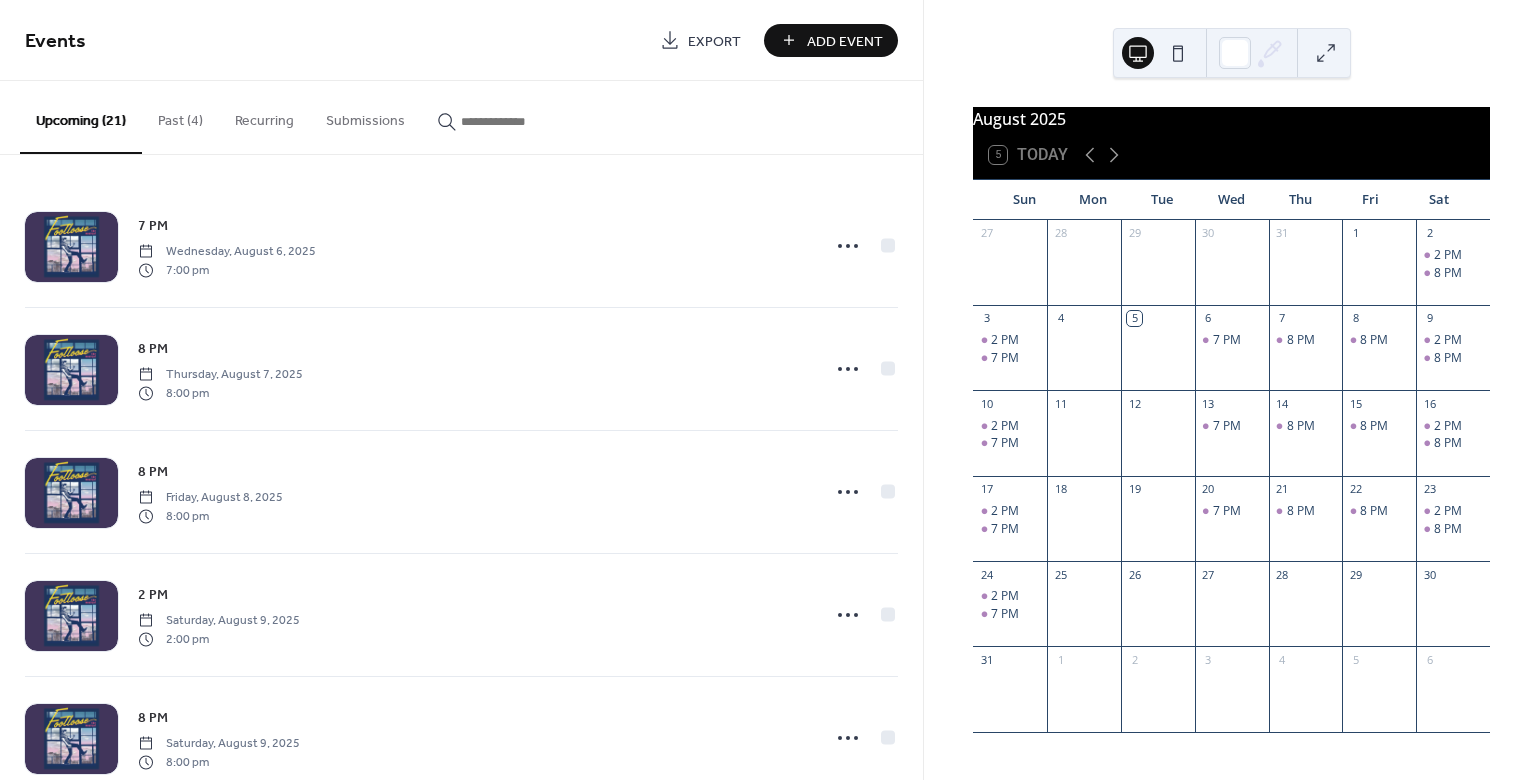 click on "Past (4)" at bounding box center [180, 116] 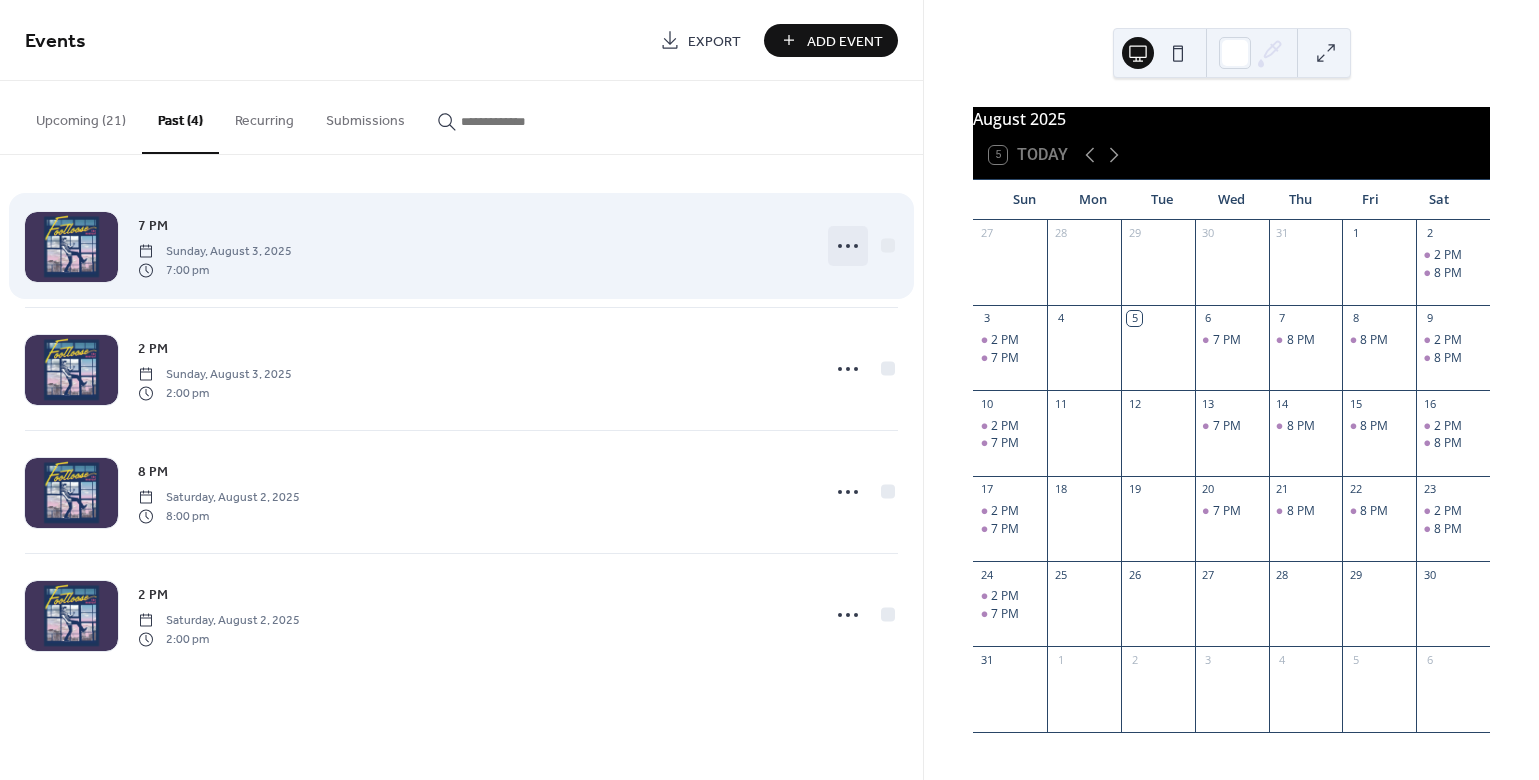 click 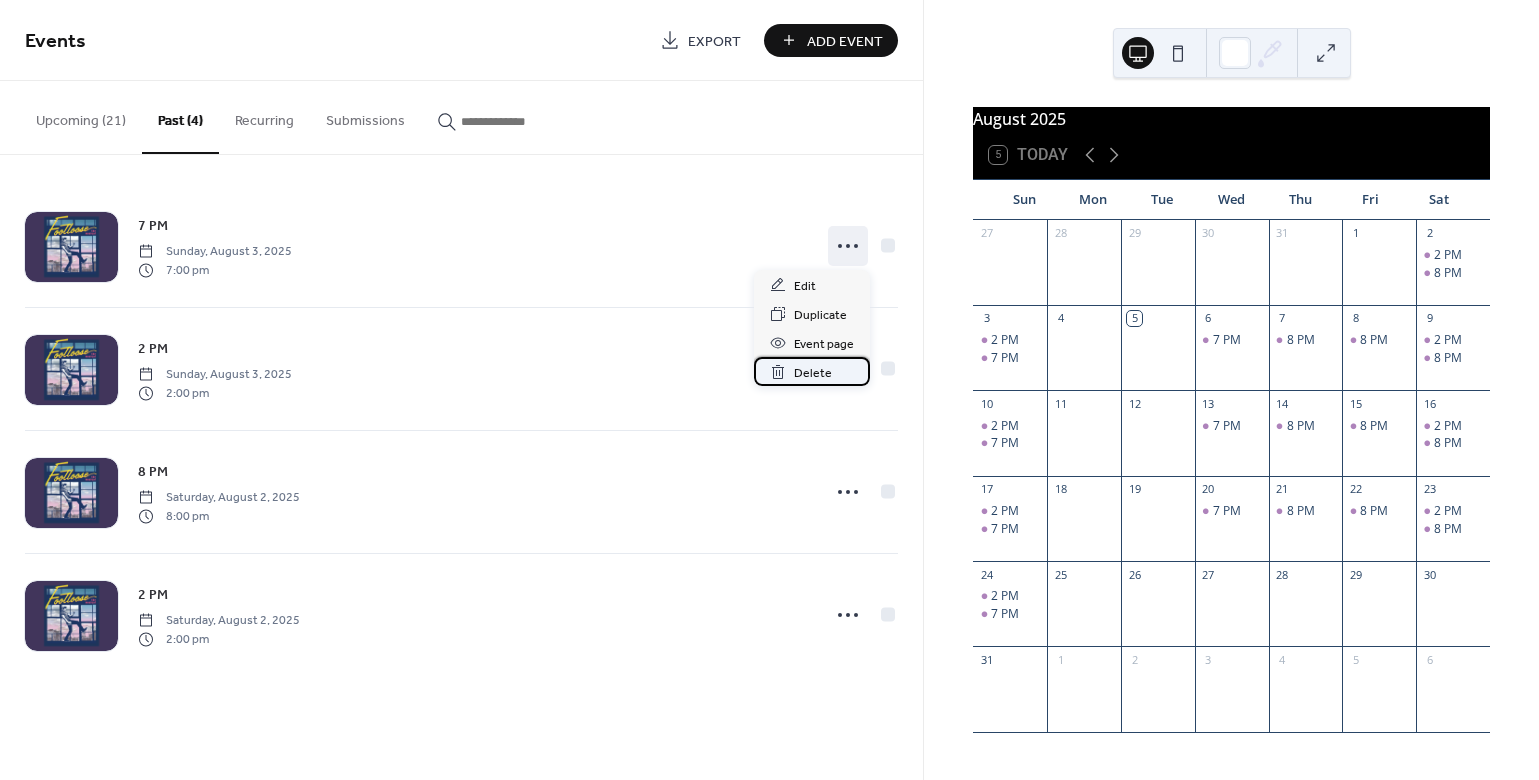 click on "Delete" at bounding box center [813, 373] 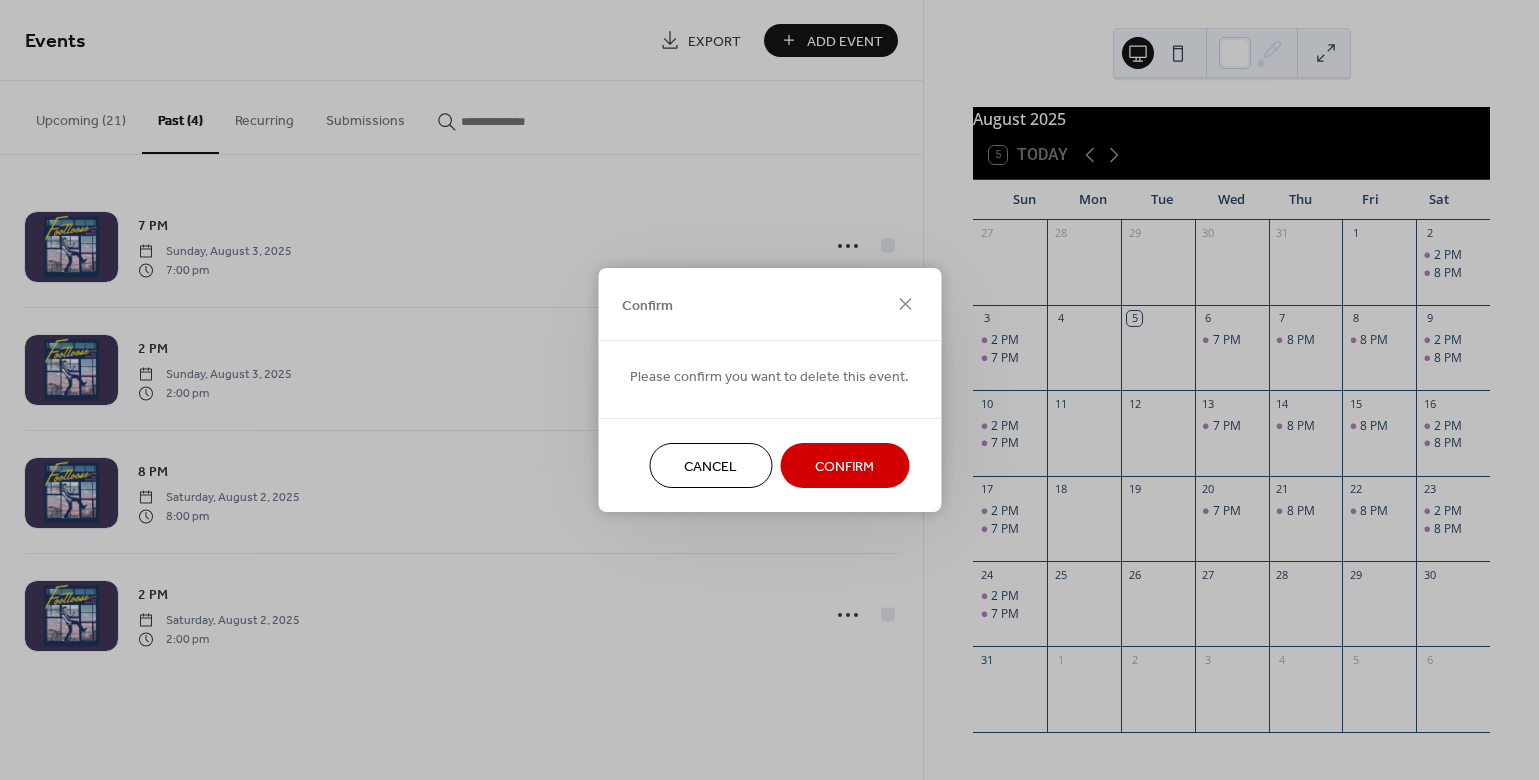 click on "Confirm" at bounding box center (844, 465) 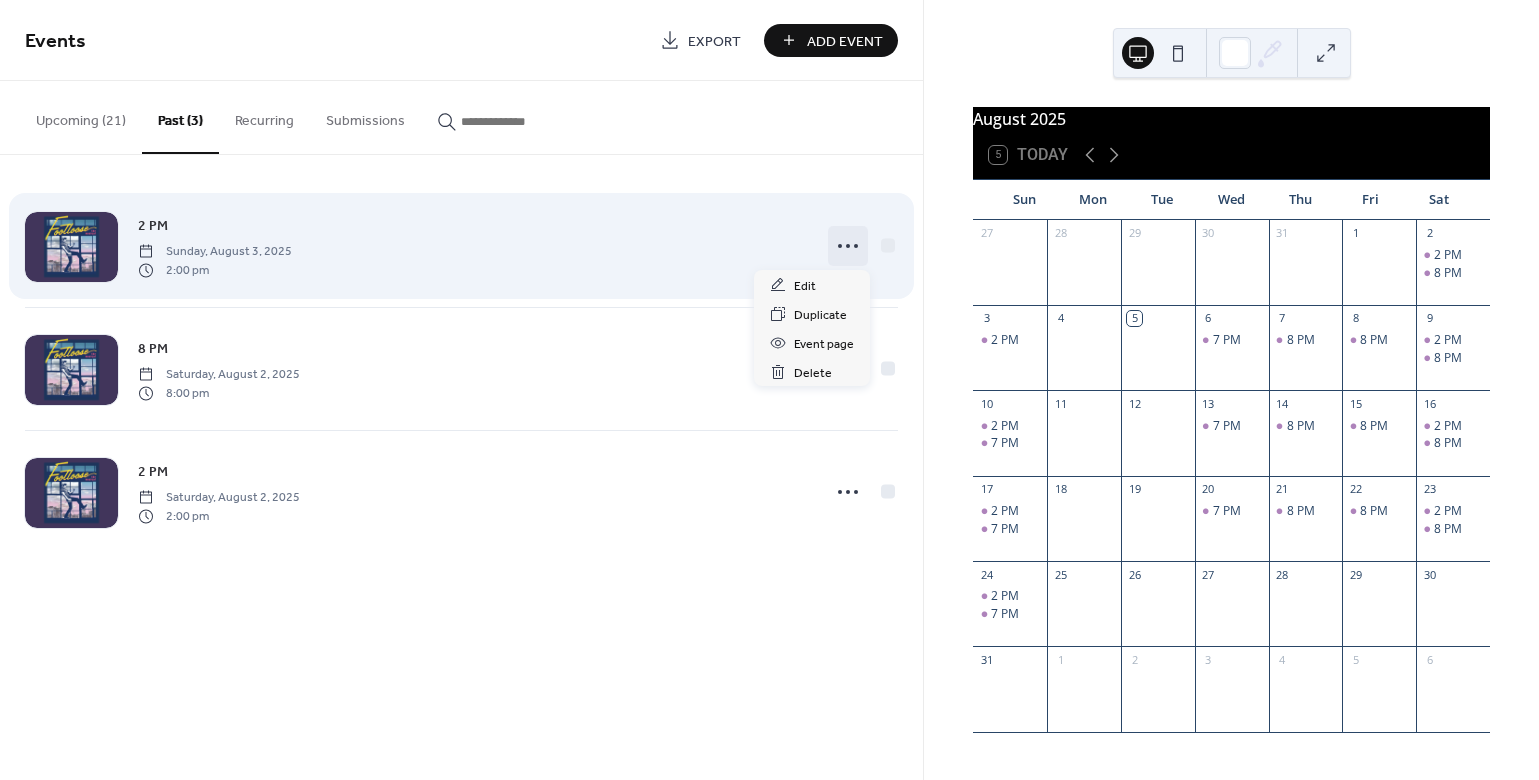 click 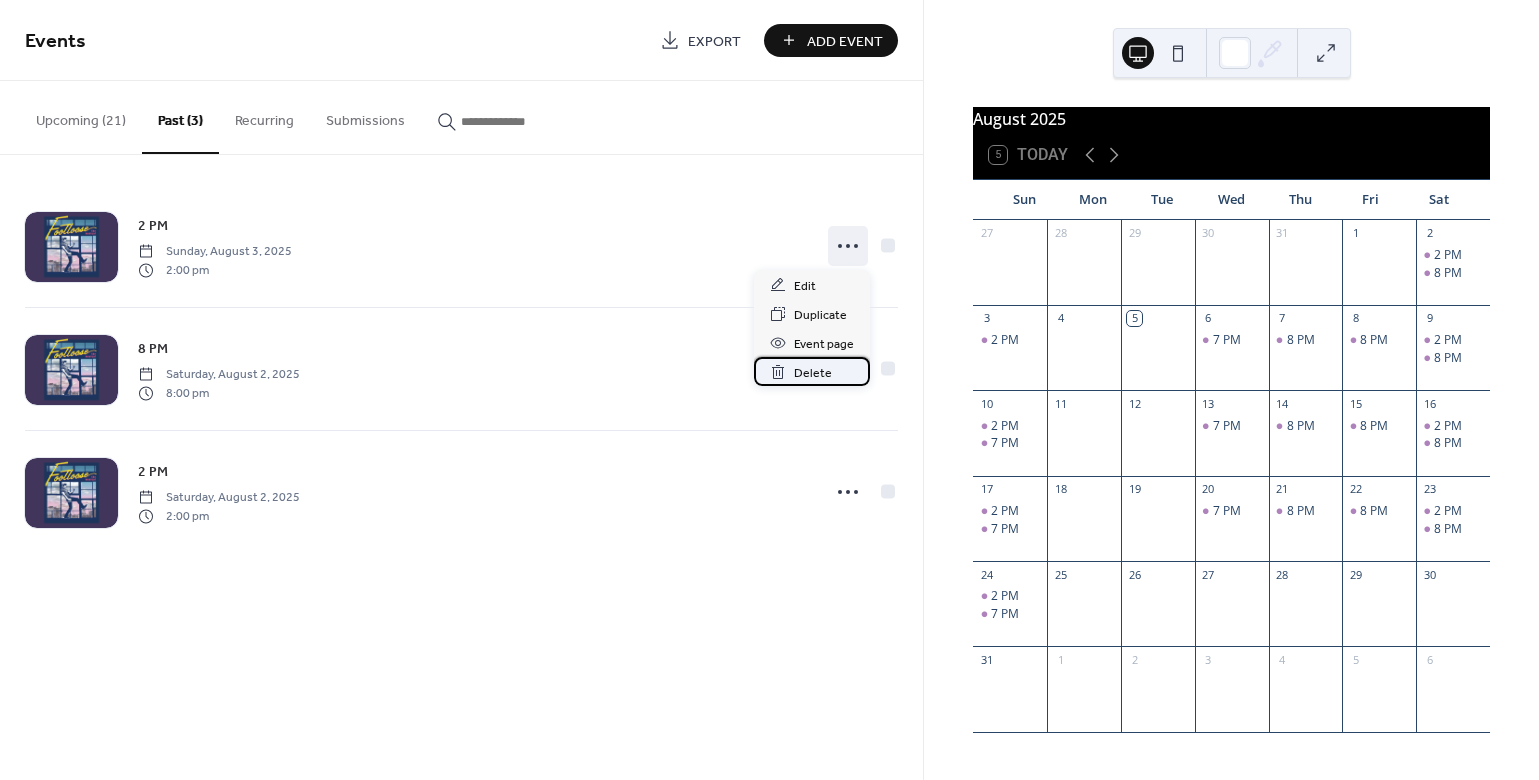 click on "Delete" at bounding box center [813, 373] 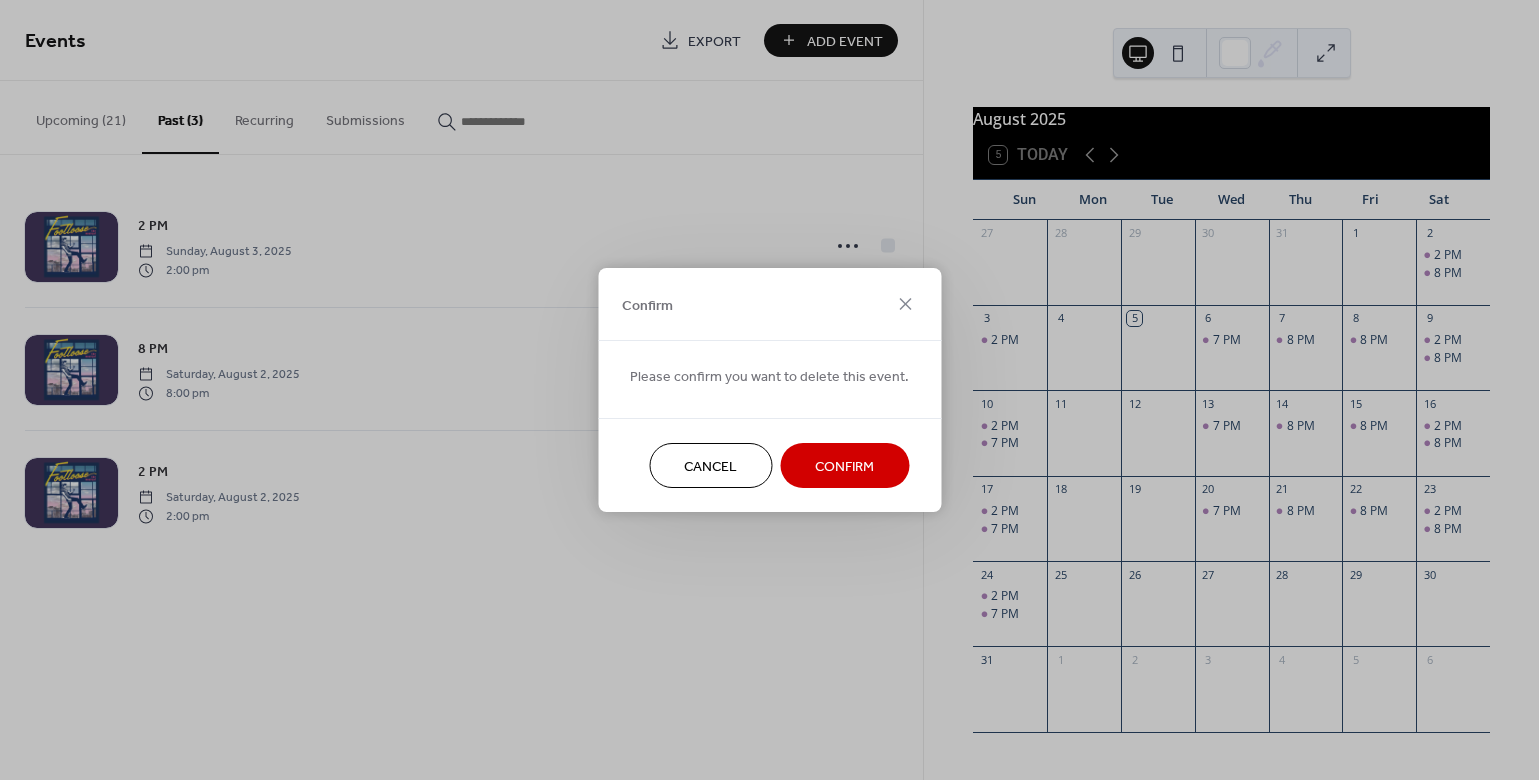 click on "Confirm" at bounding box center [844, 465] 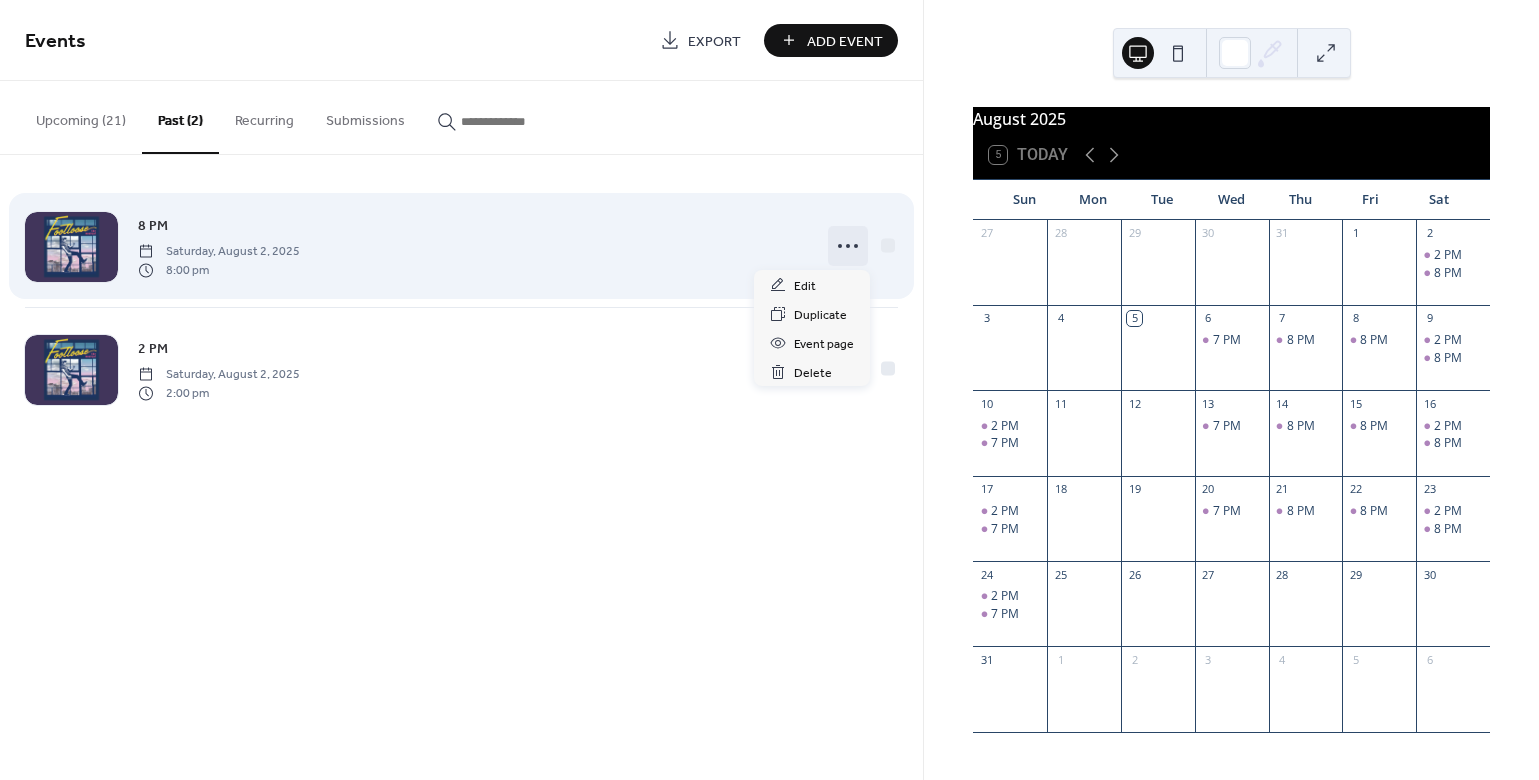 click 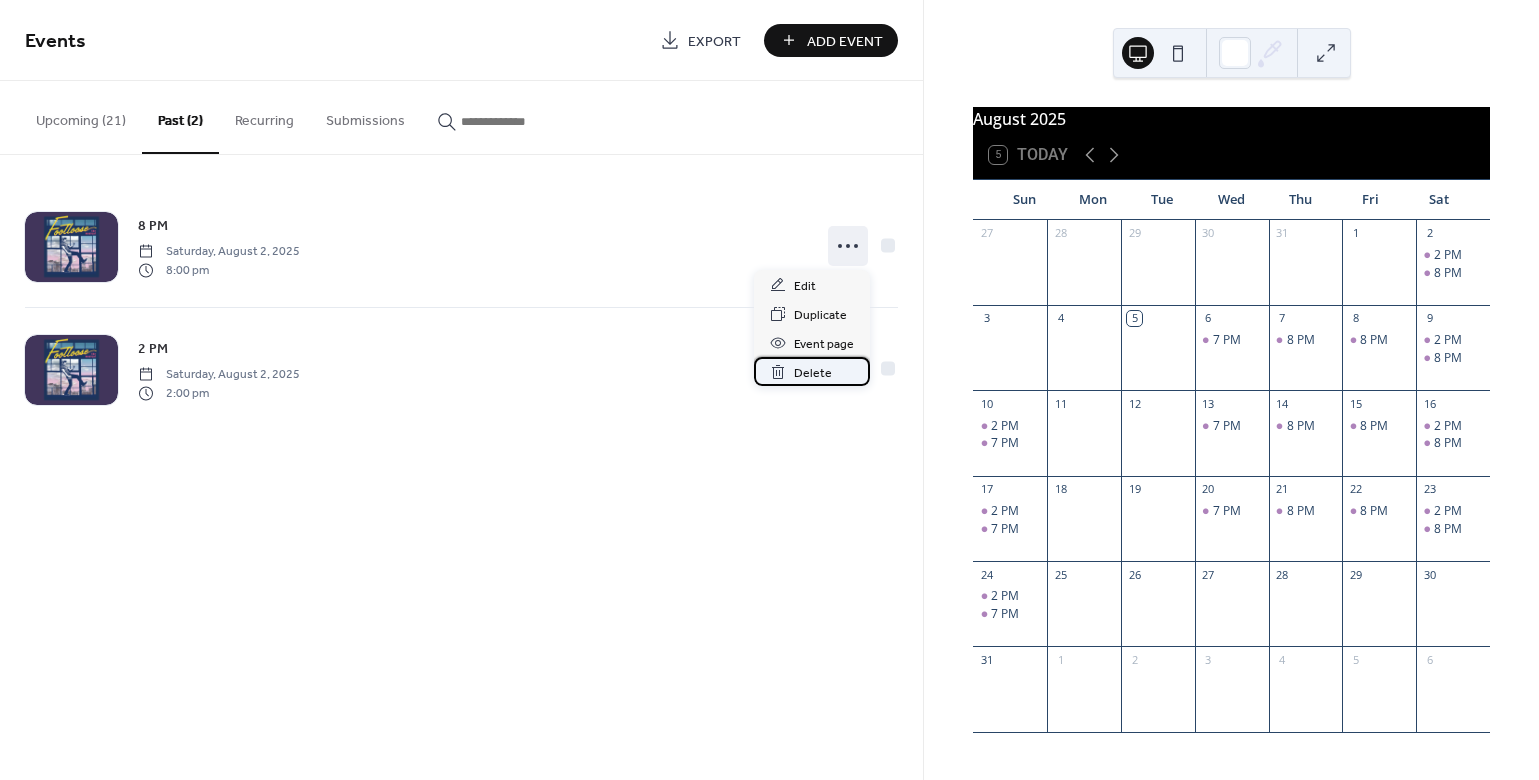 click on "Delete" at bounding box center [813, 373] 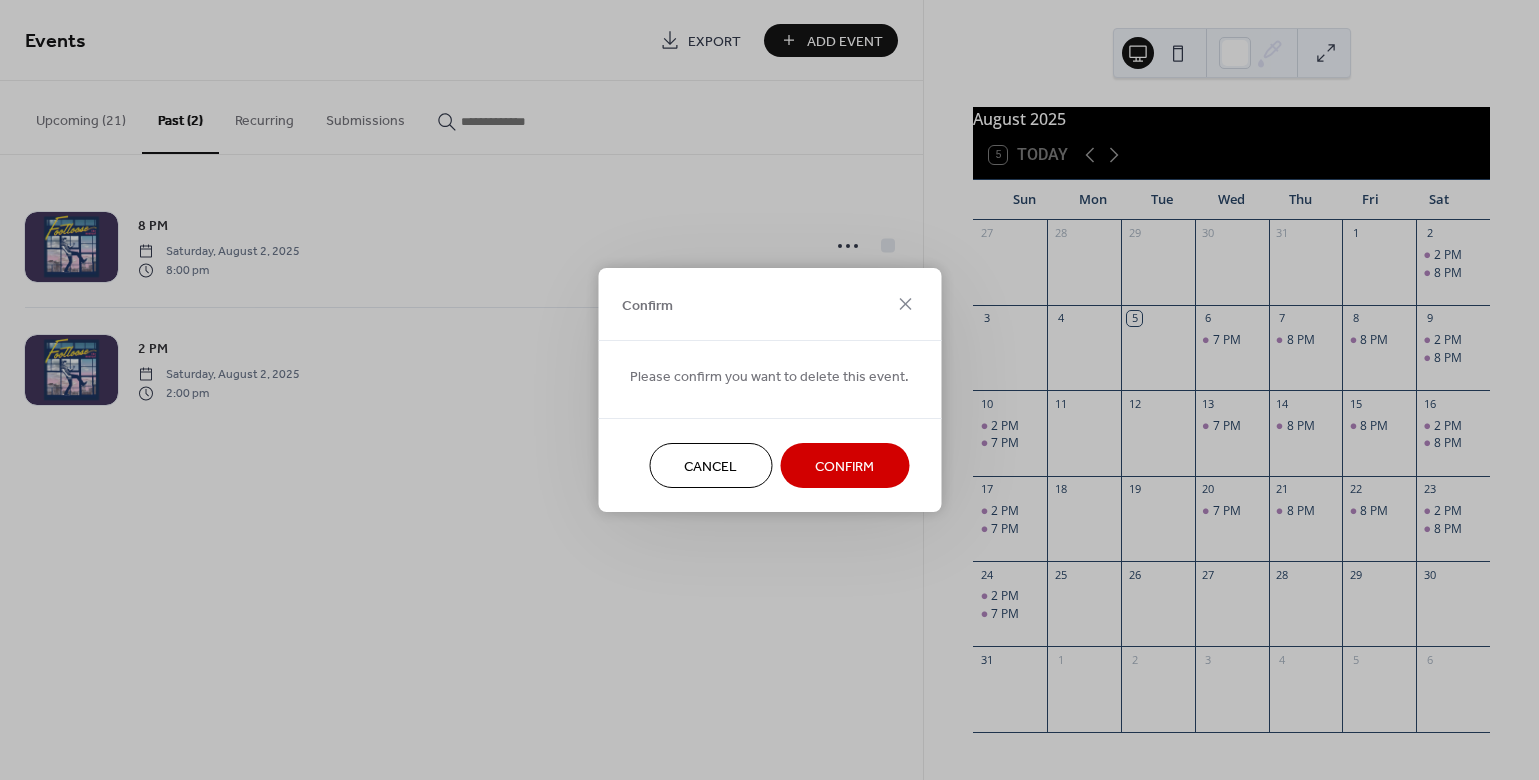 click on "Confirm" at bounding box center [844, 467] 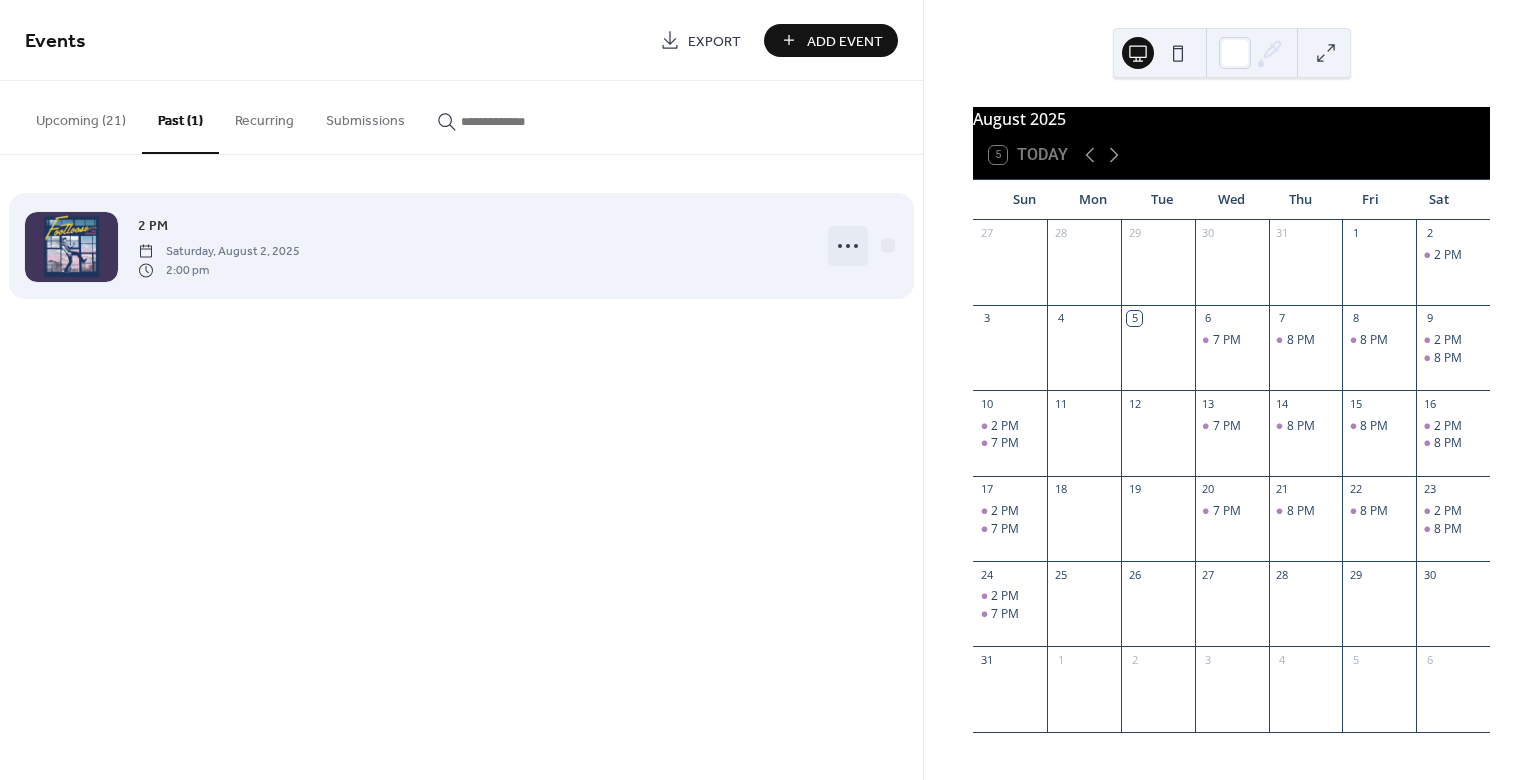 click 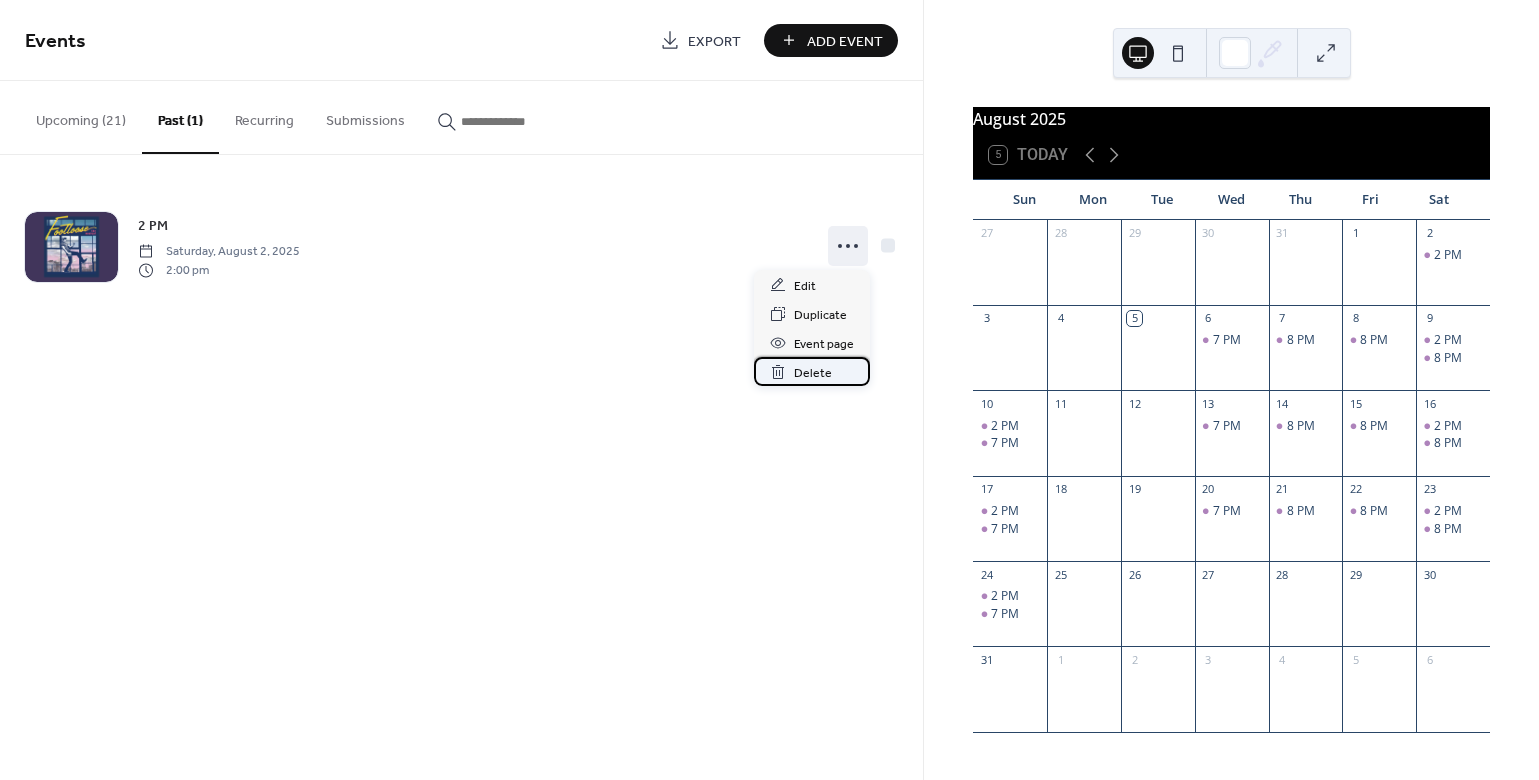click on "Delete" at bounding box center [813, 373] 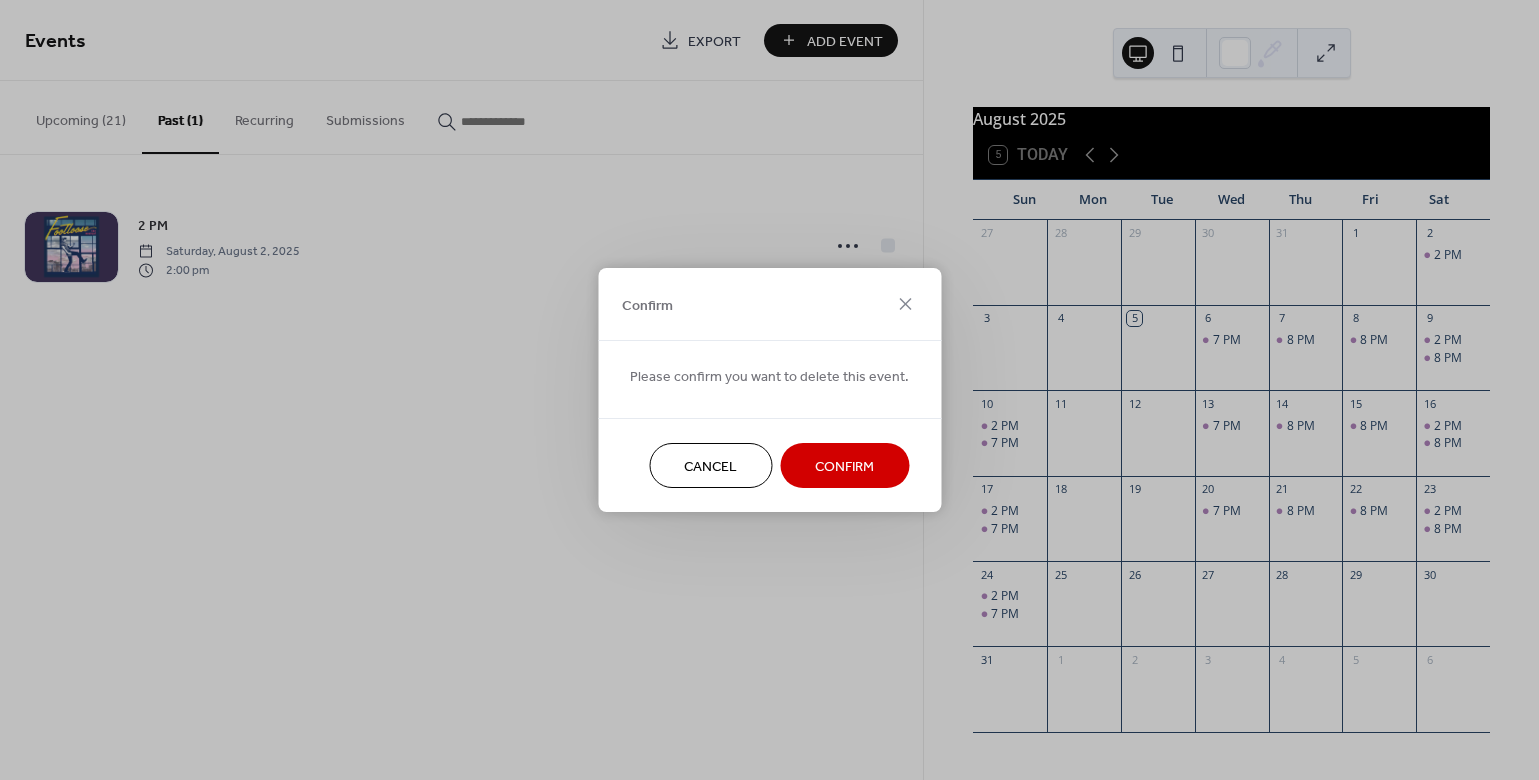 click on "Confirm" at bounding box center (844, 467) 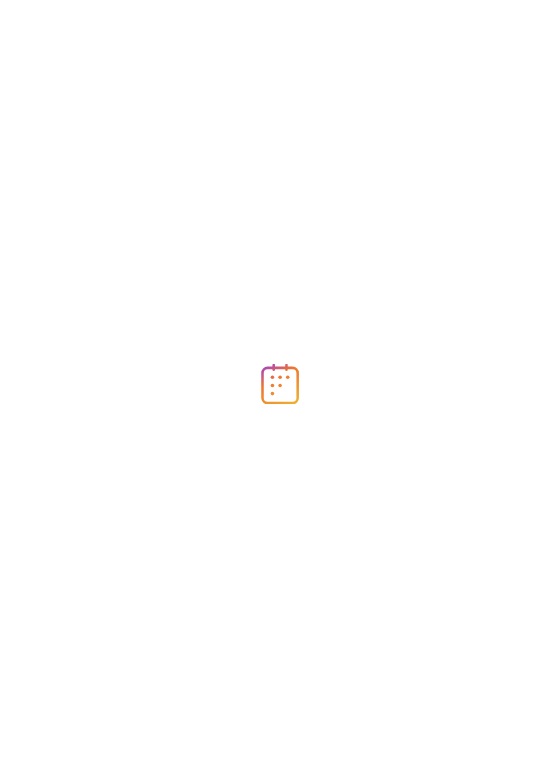 scroll, scrollTop: 0, scrollLeft: 0, axis: both 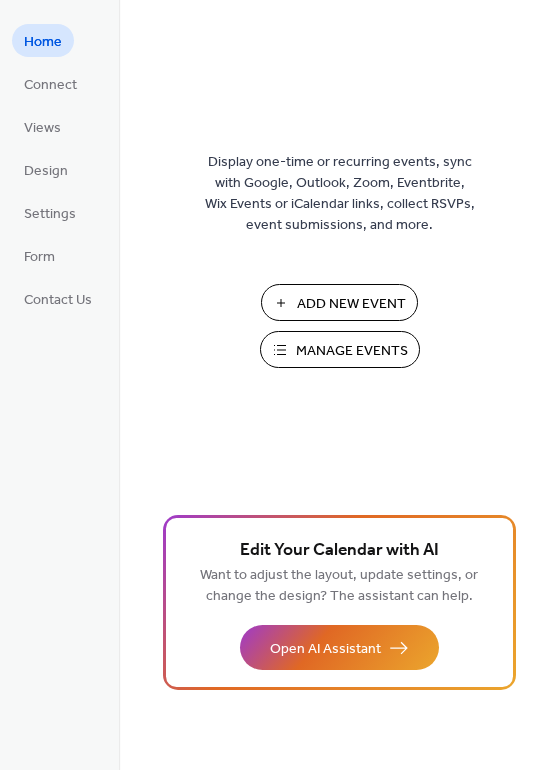 click on "Manage Events" at bounding box center (352, 351) 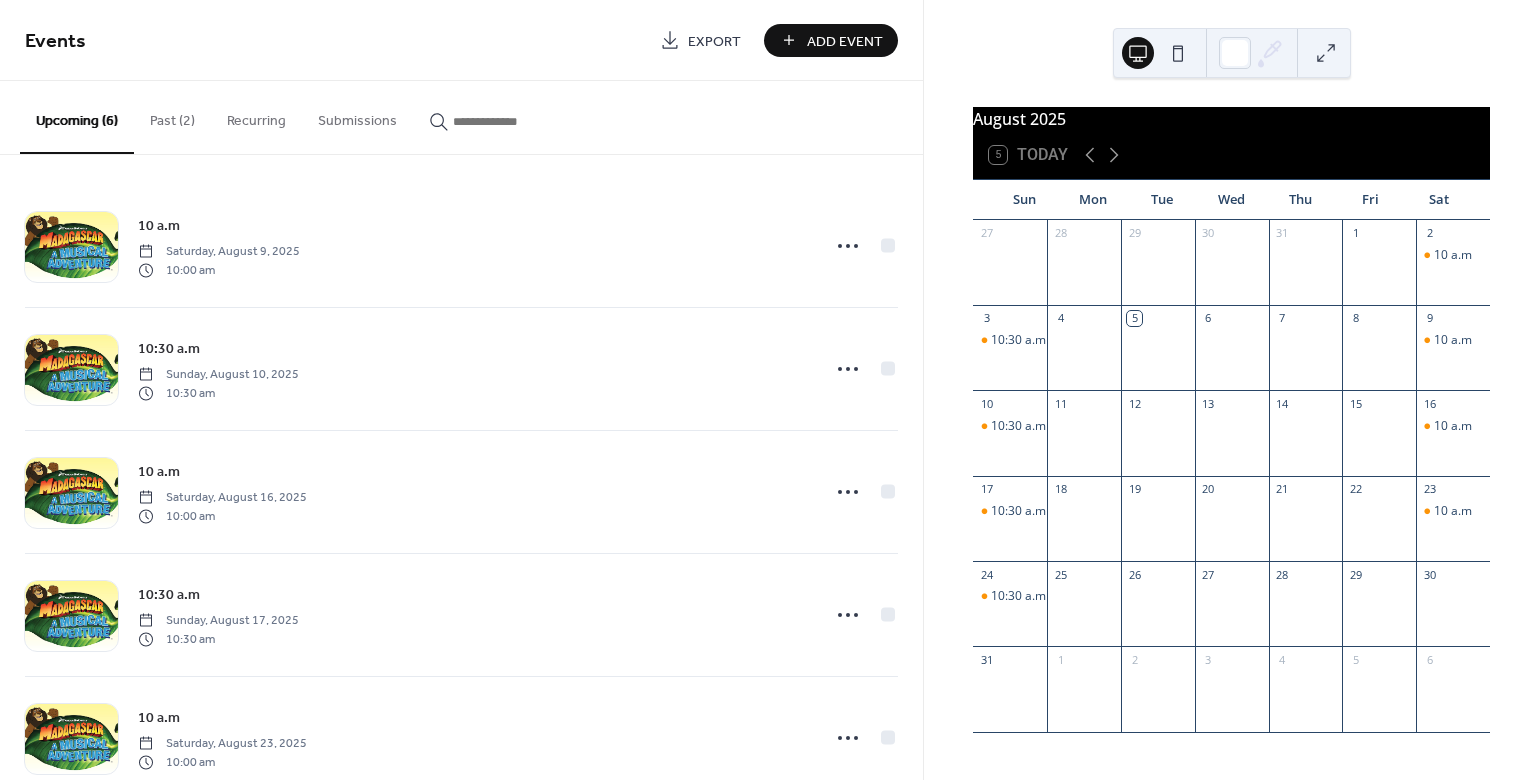 scroll, scrollTop: 0, scrollLeft: 0, axis: both 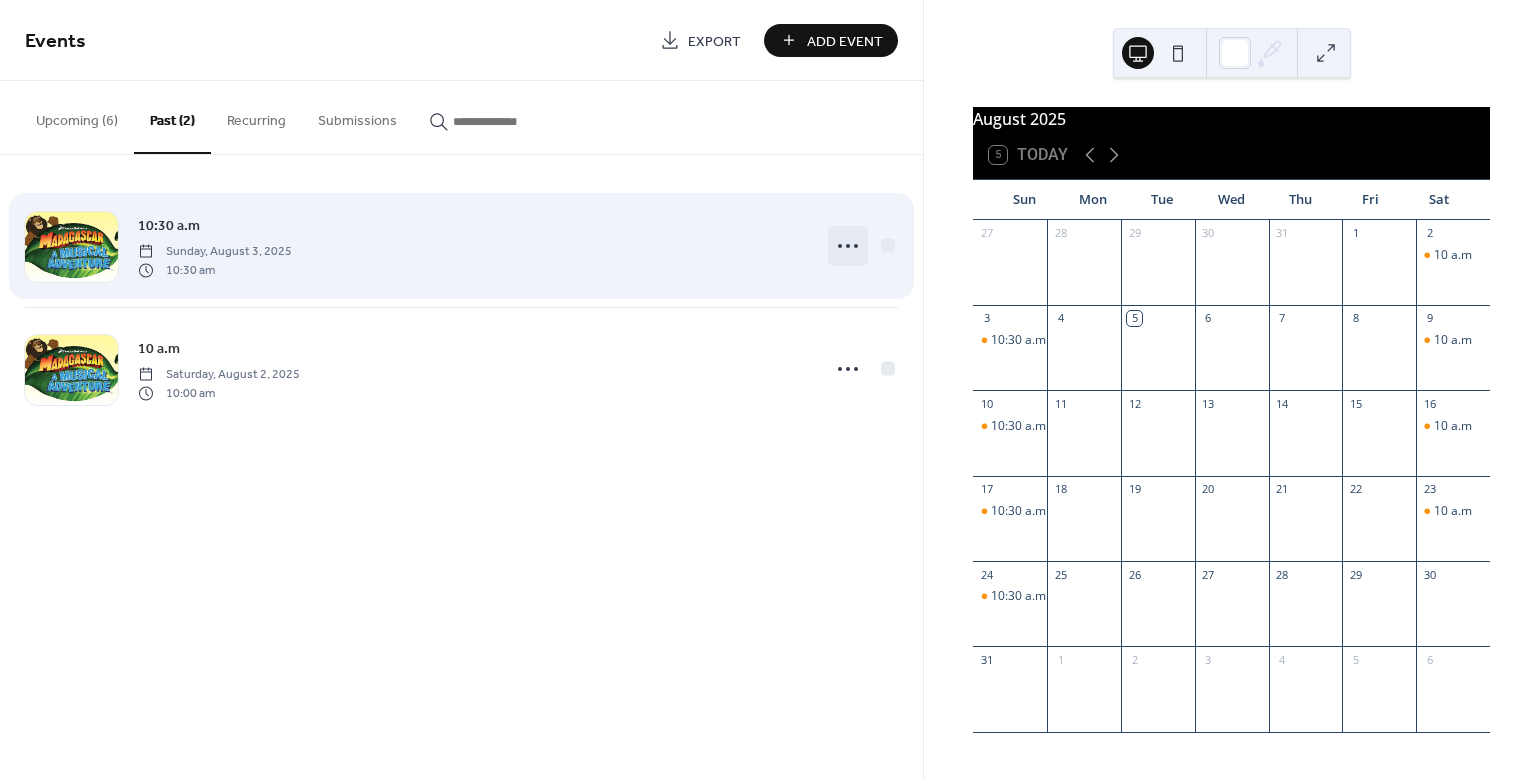 click 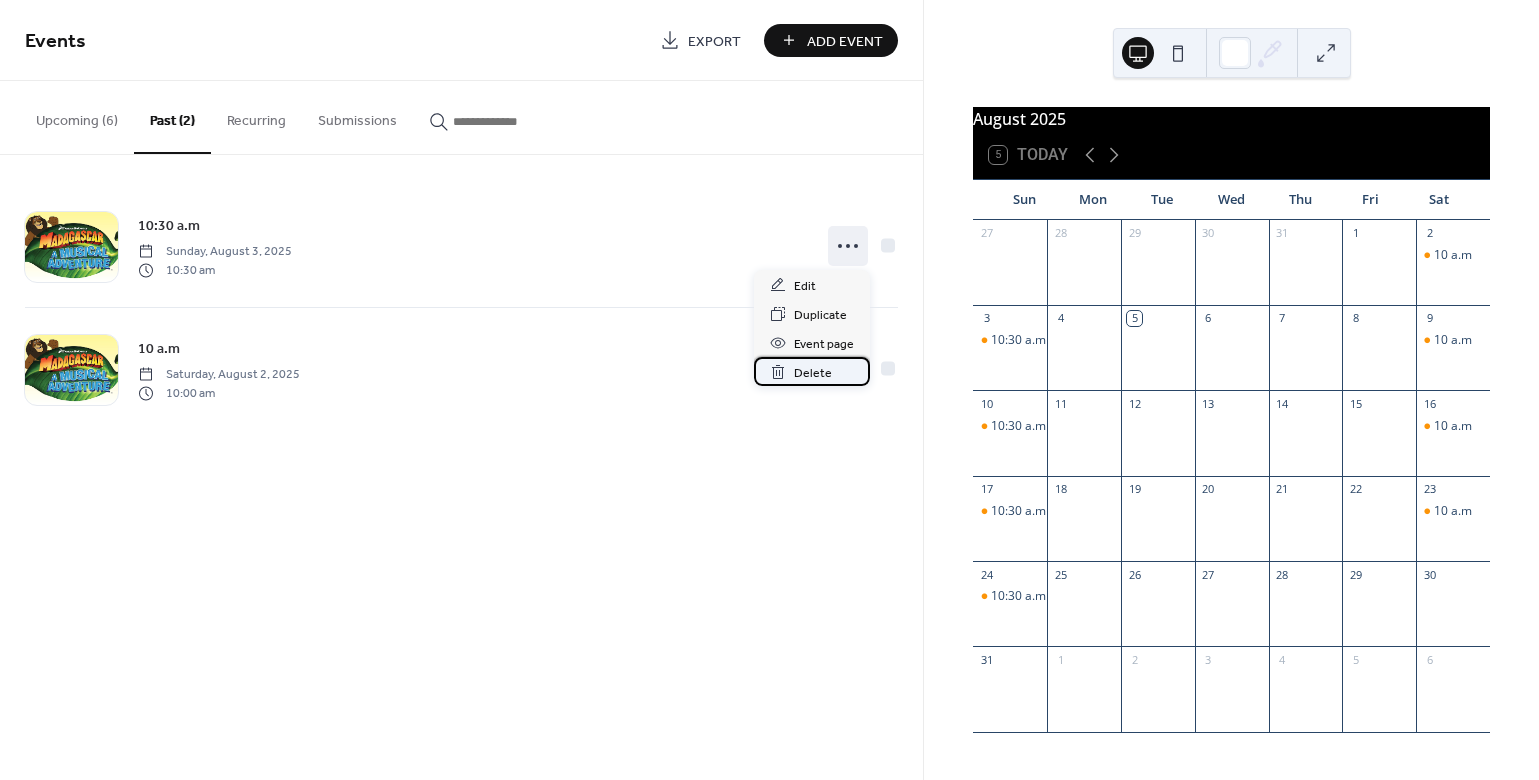 click on "Delete" at bounding box center (813, 373) 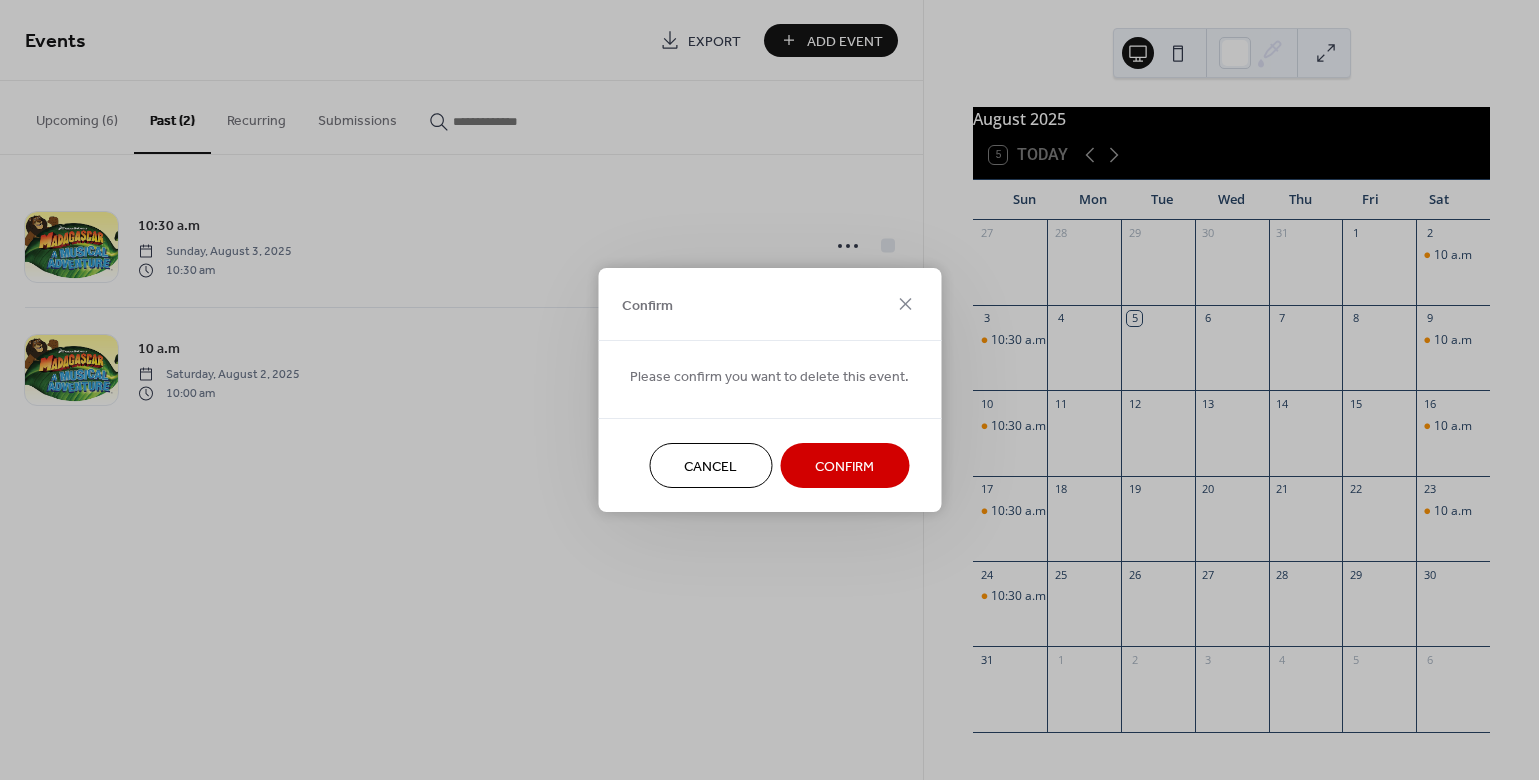 click on "Confirm" at bounding box center [844, 465] 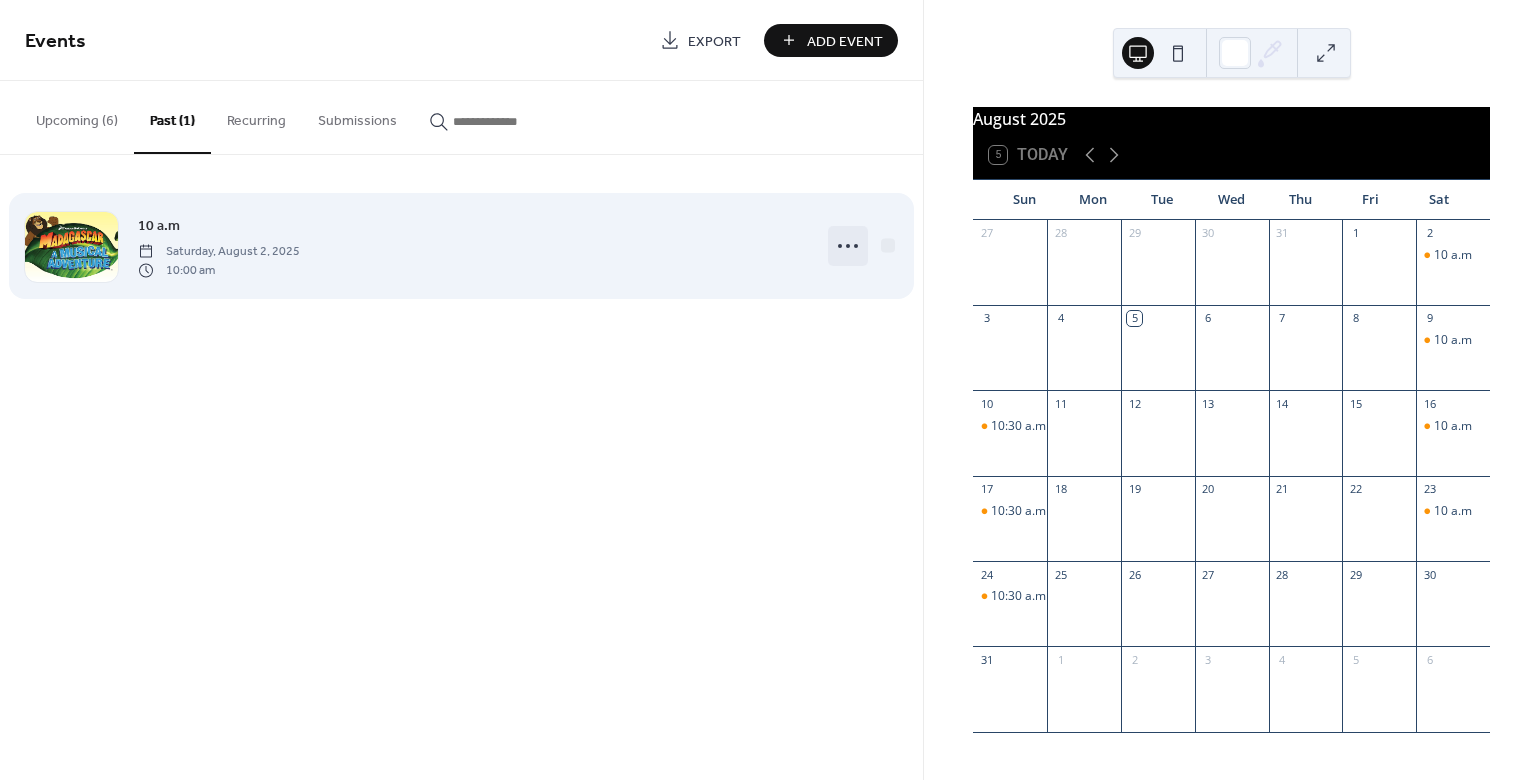 click 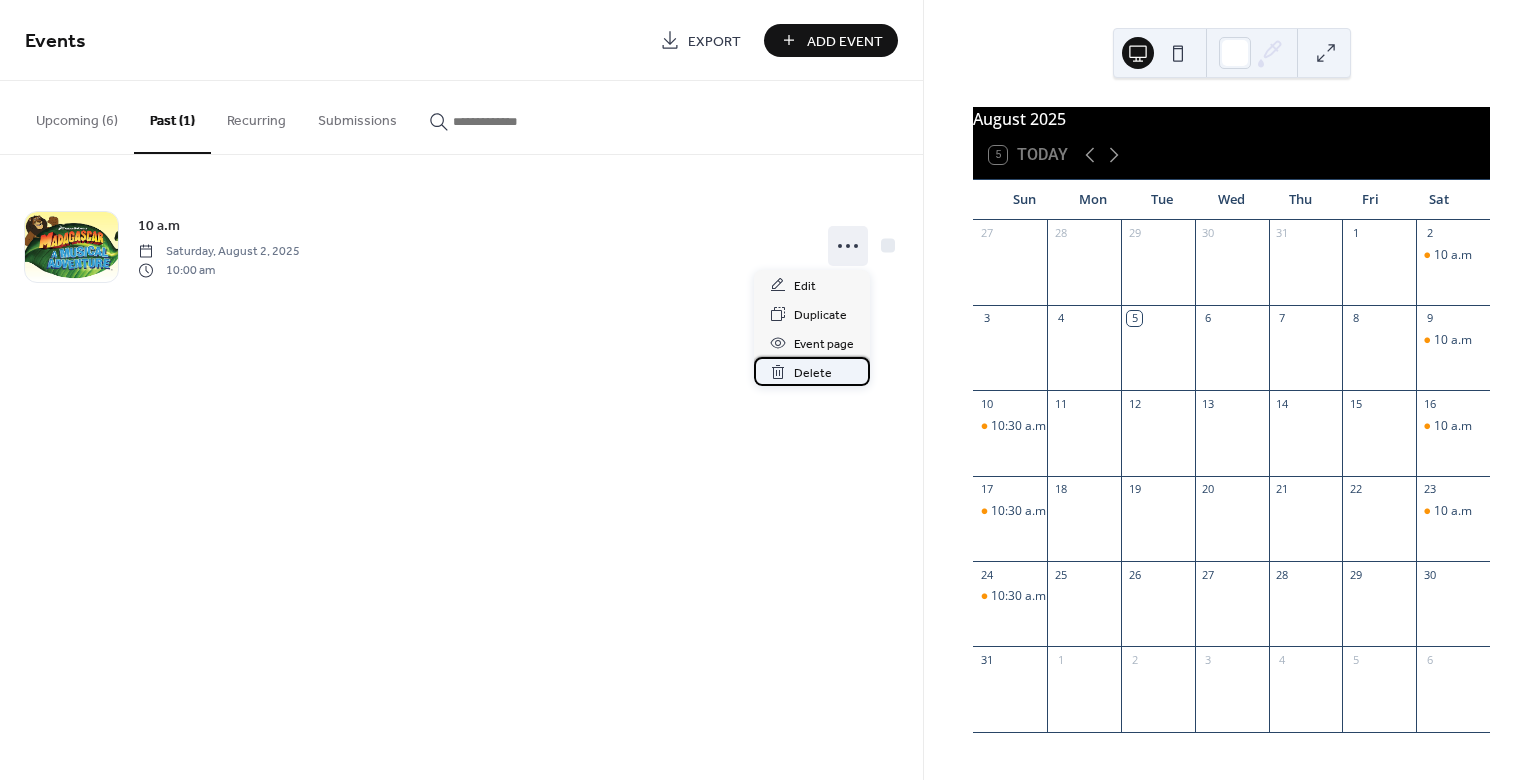 click on "Delete" at bounding box center [813, 373] 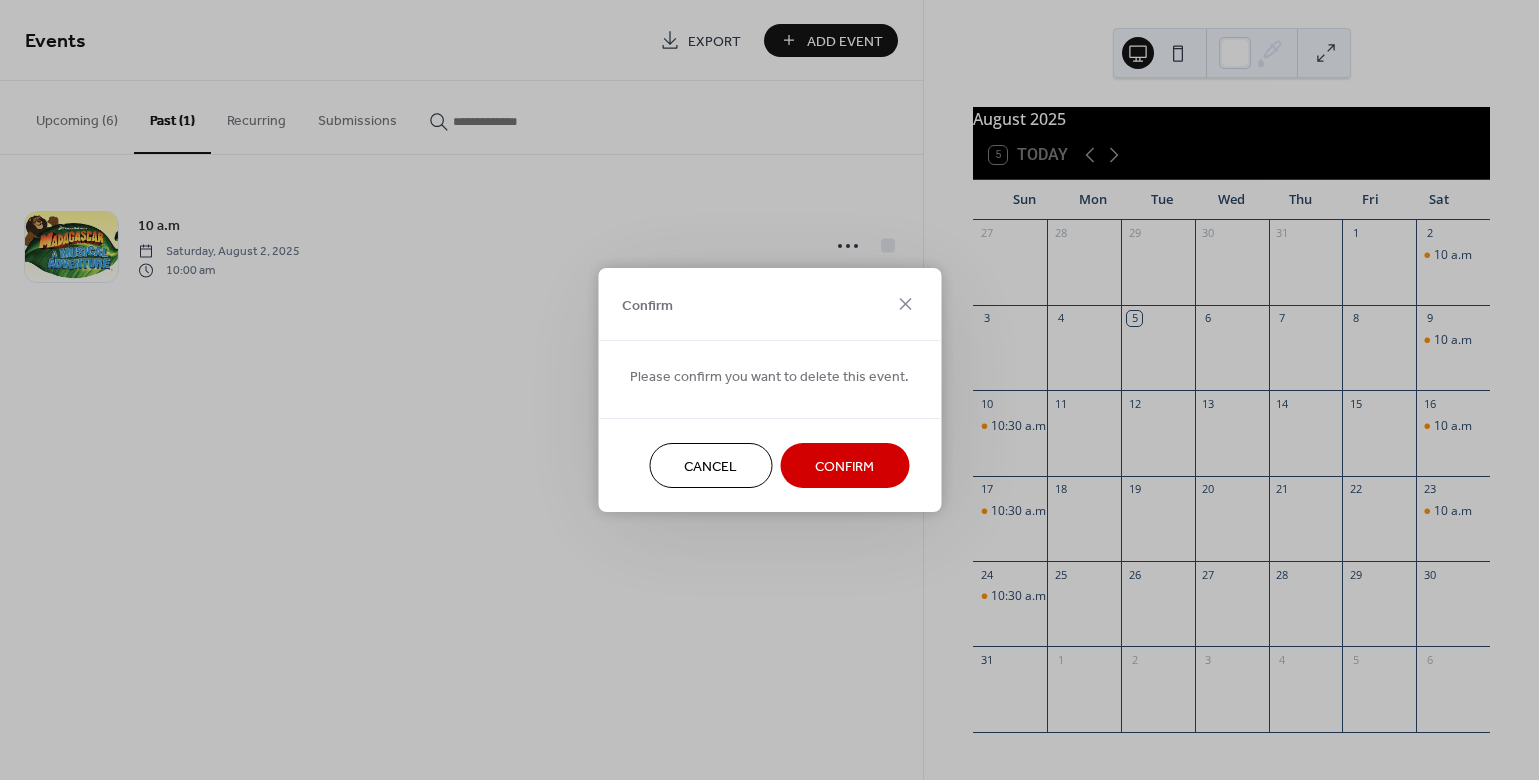 click on "Confirm" at bounding box center [844, 467] 